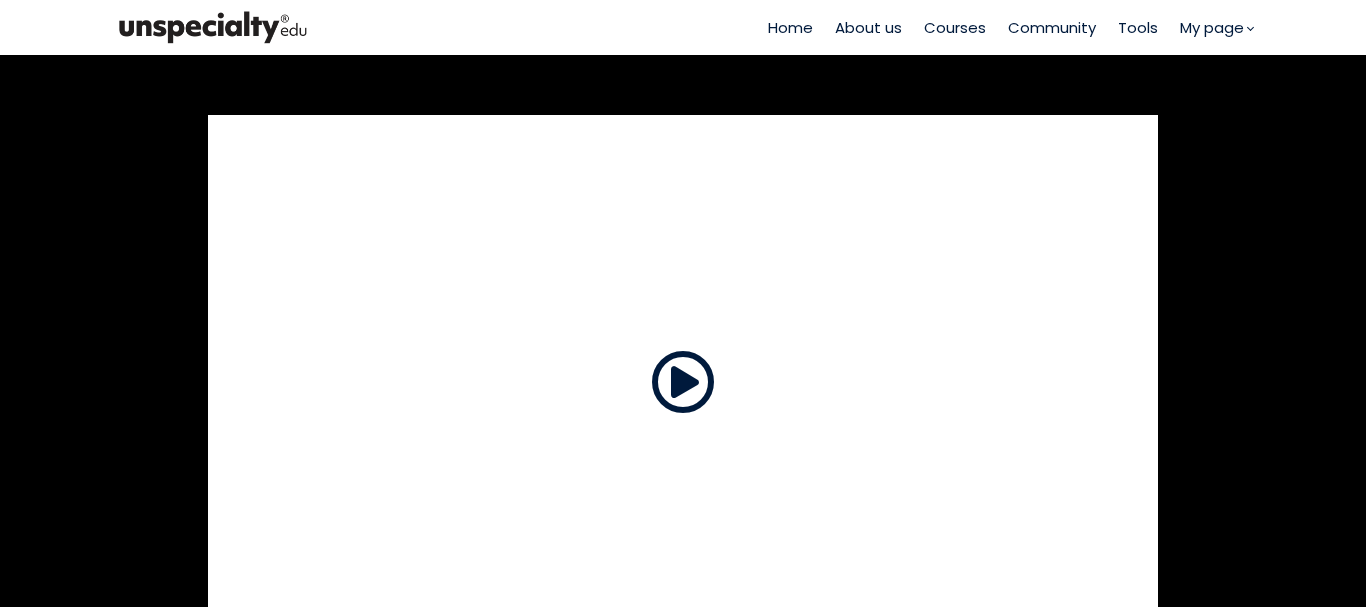 scroll, scrollTop: 0, scrollLeft: 0, axis: both 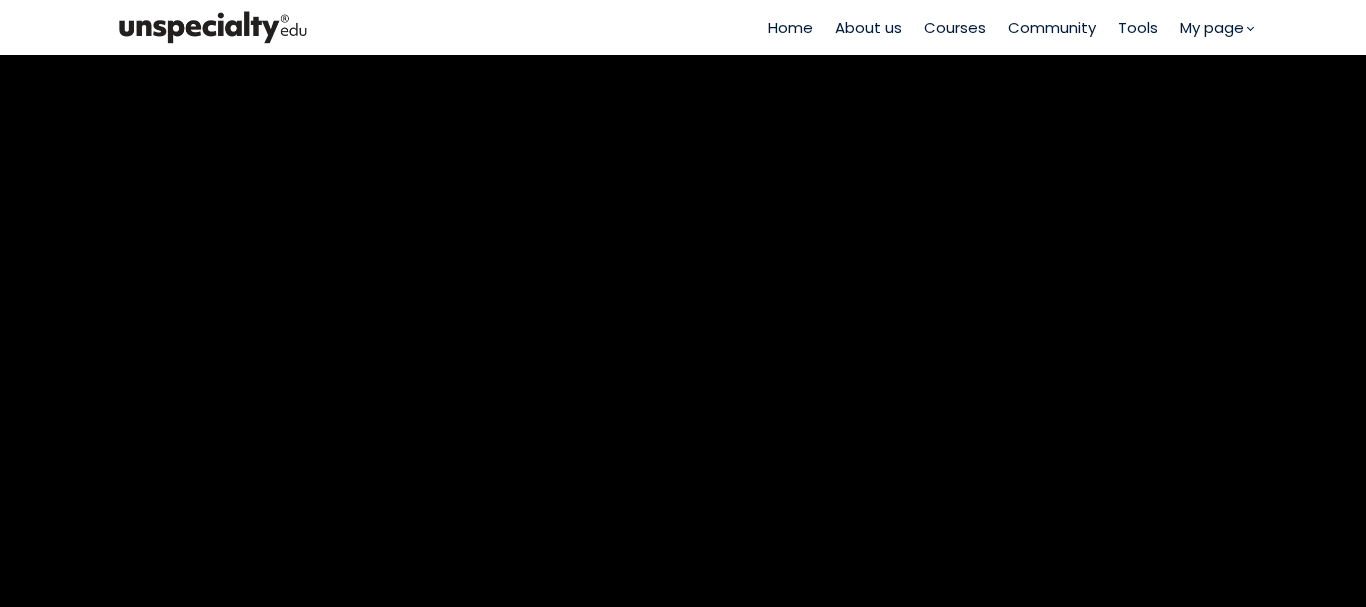 click on "Courses" at bounding box center [955, 27] 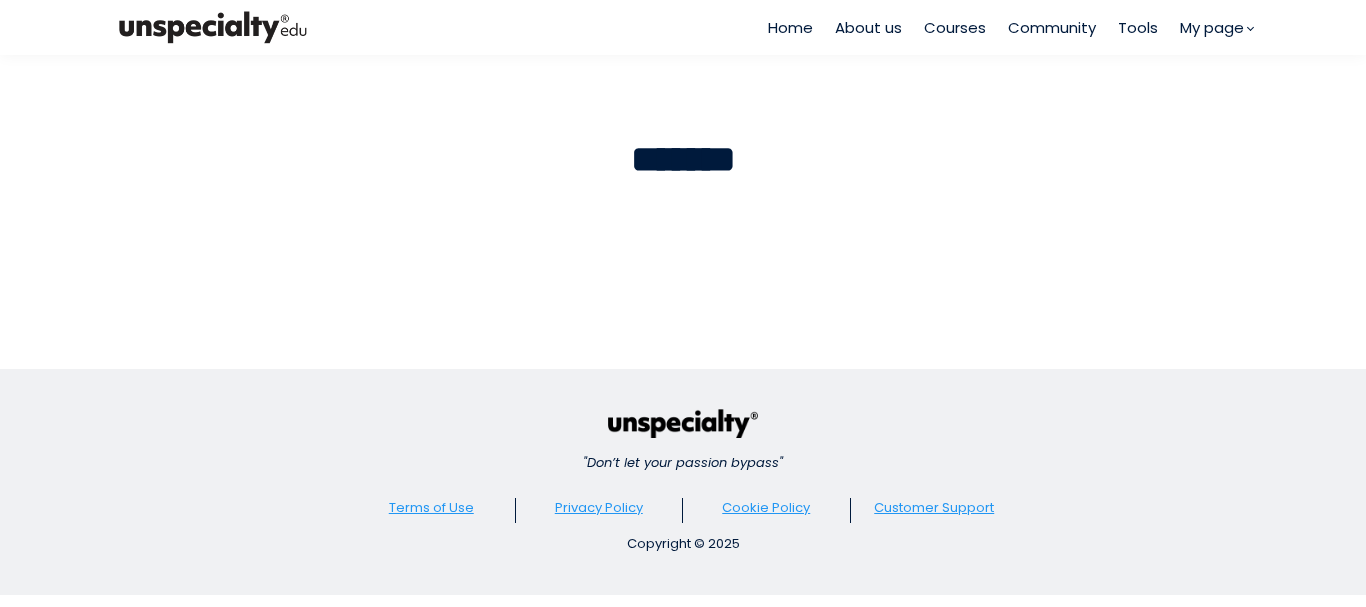 scroll, scrollTop: 0, scrollLeft: 0, axis: both 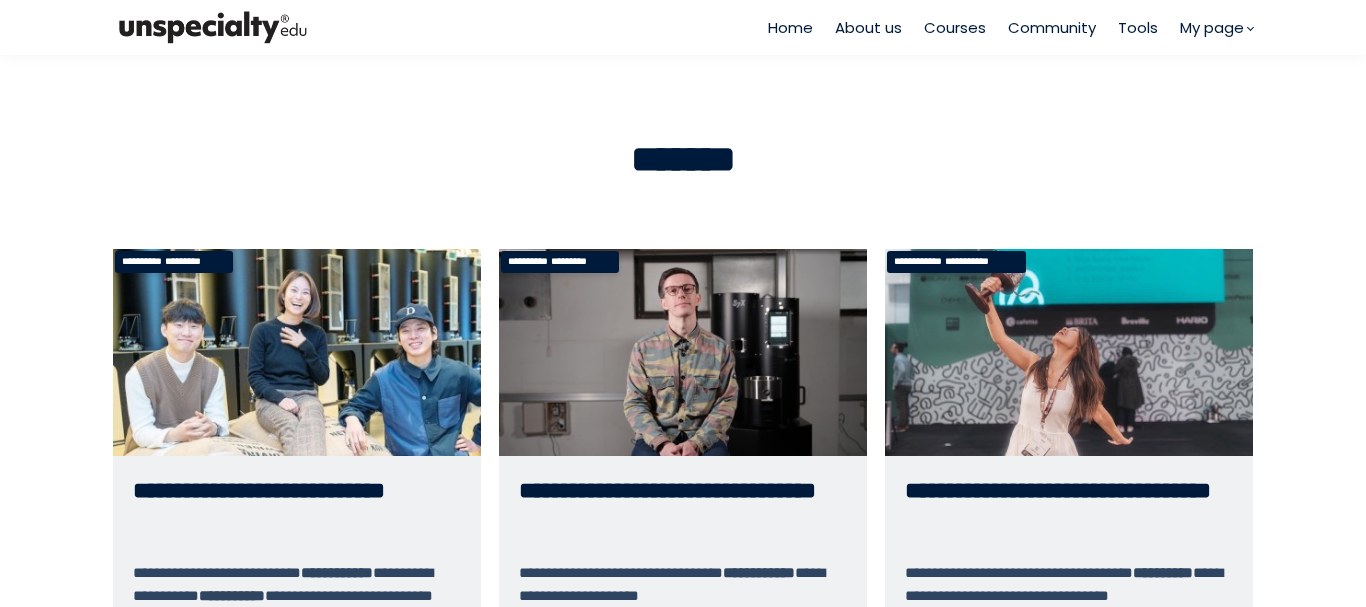 click on "Home" at bounding box center (790, 27) 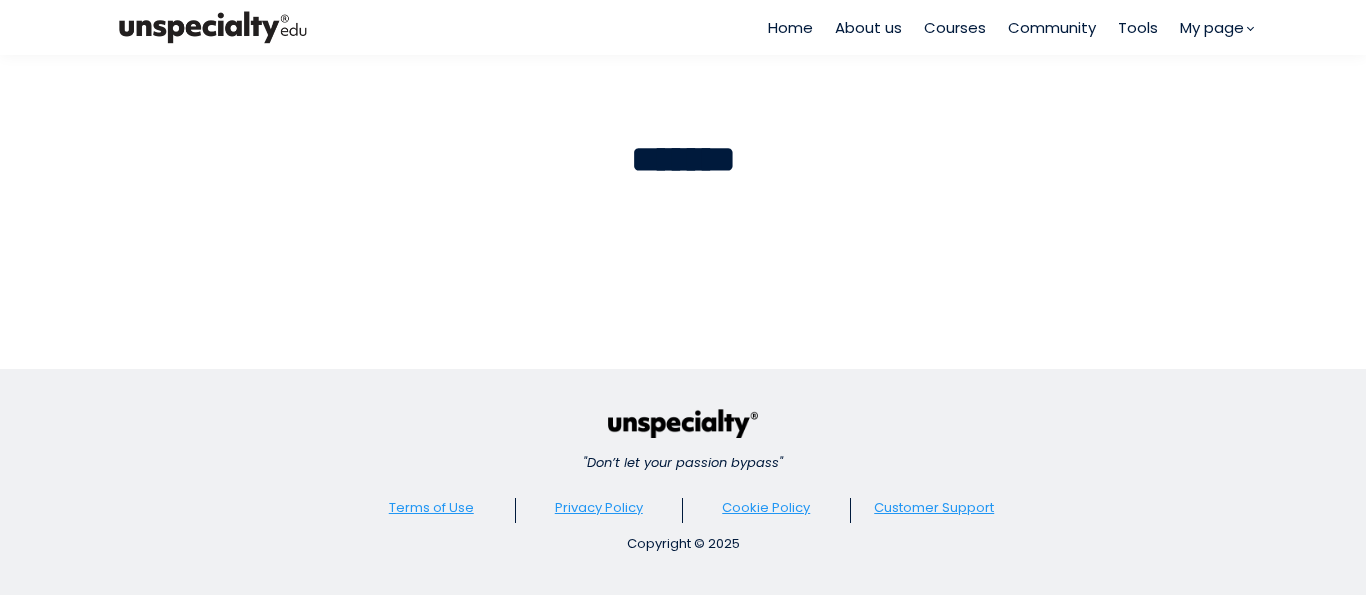 scroll, scrollTop: 0, scrollLeft: 0, axis: both 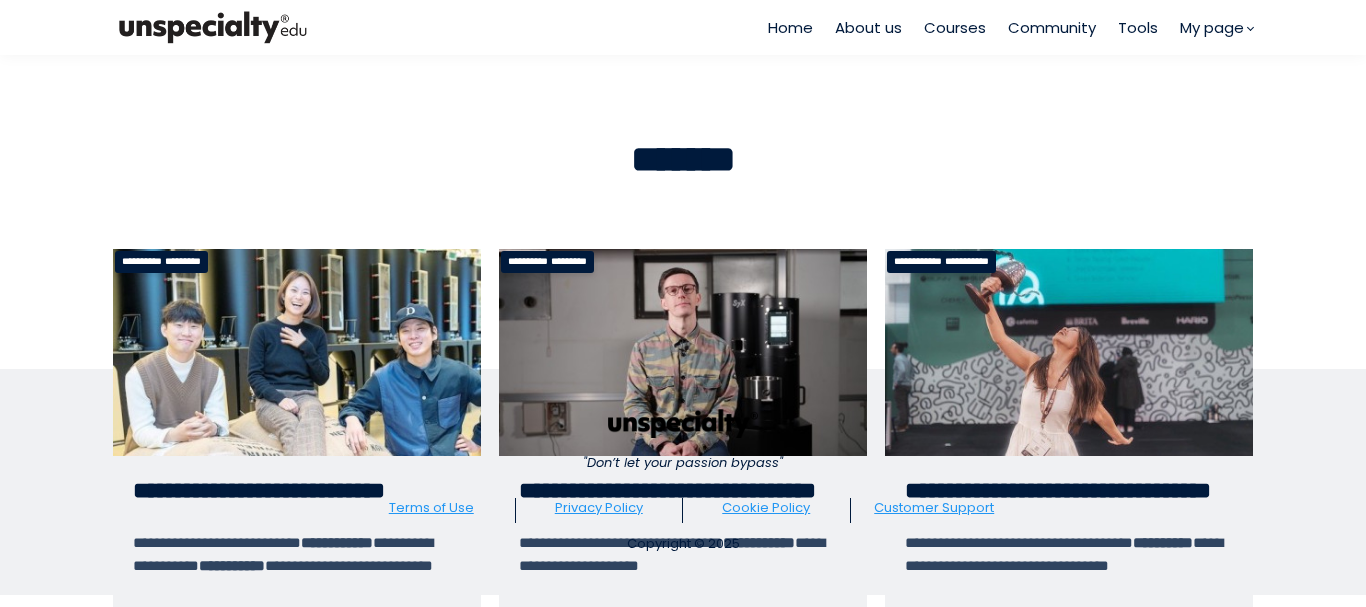 click on "Courses" at bounding box center [955, 27] 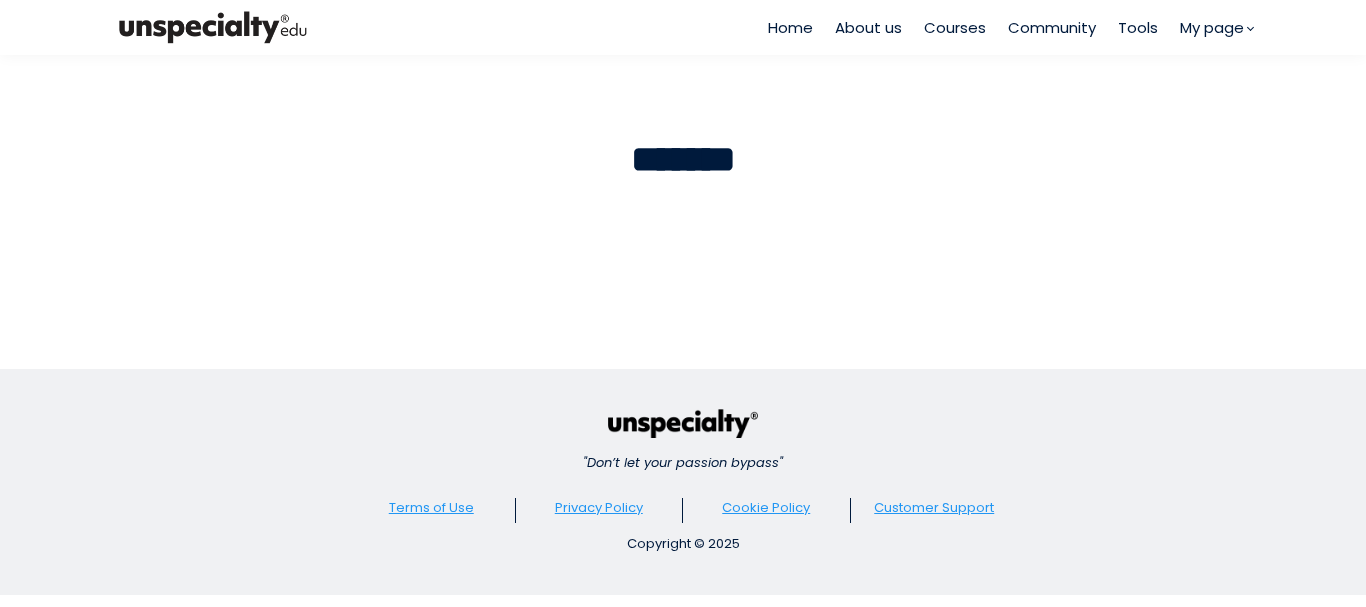 scroll, scrollTop: 0, scrollLeft: 0, axis: both 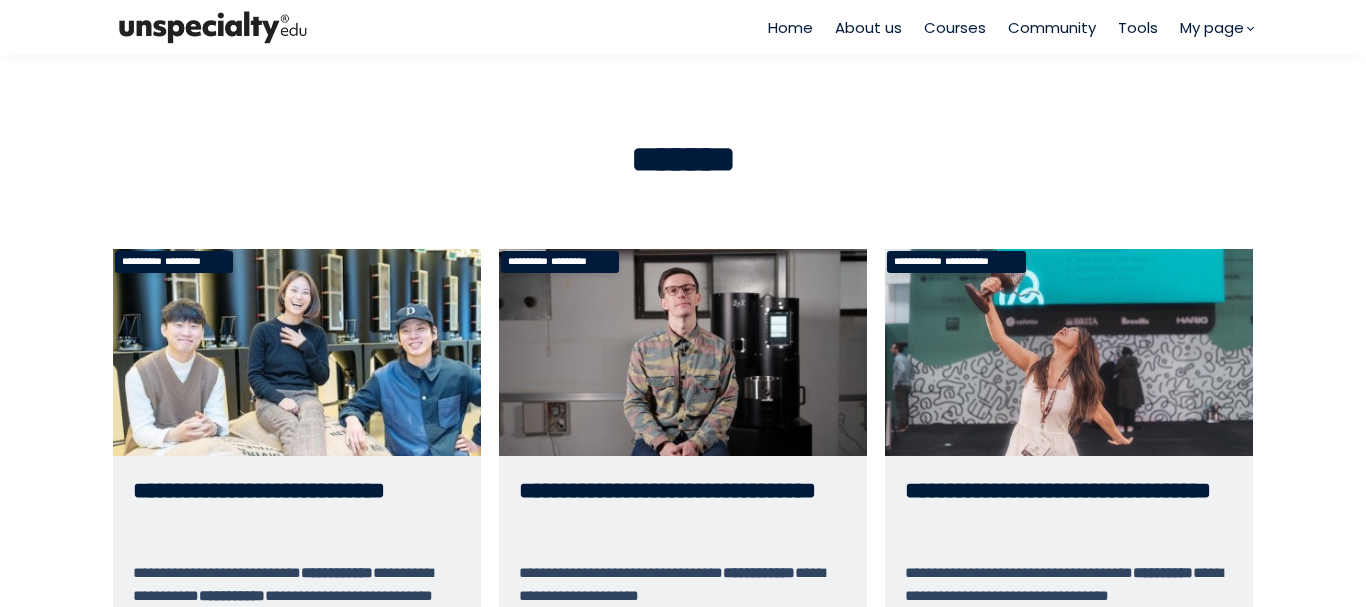 click on "**********" at bounding box center [1069, 517] 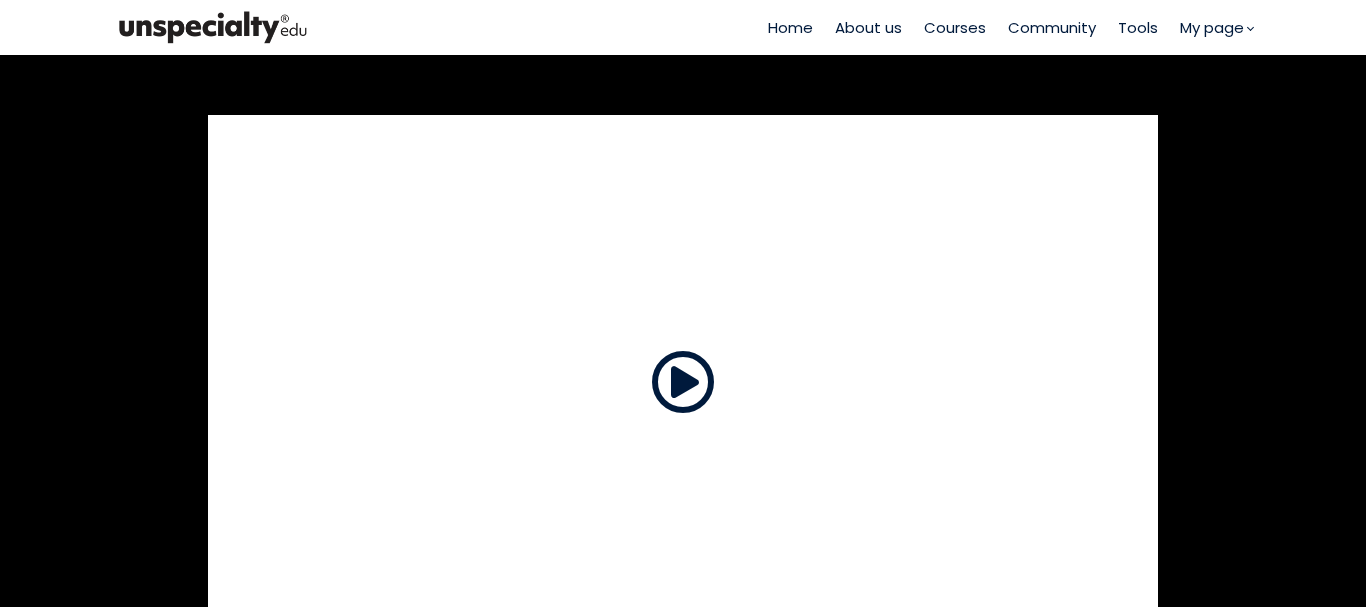 scroll, scrollTop: 0, scrollLeft: 0, axis: both 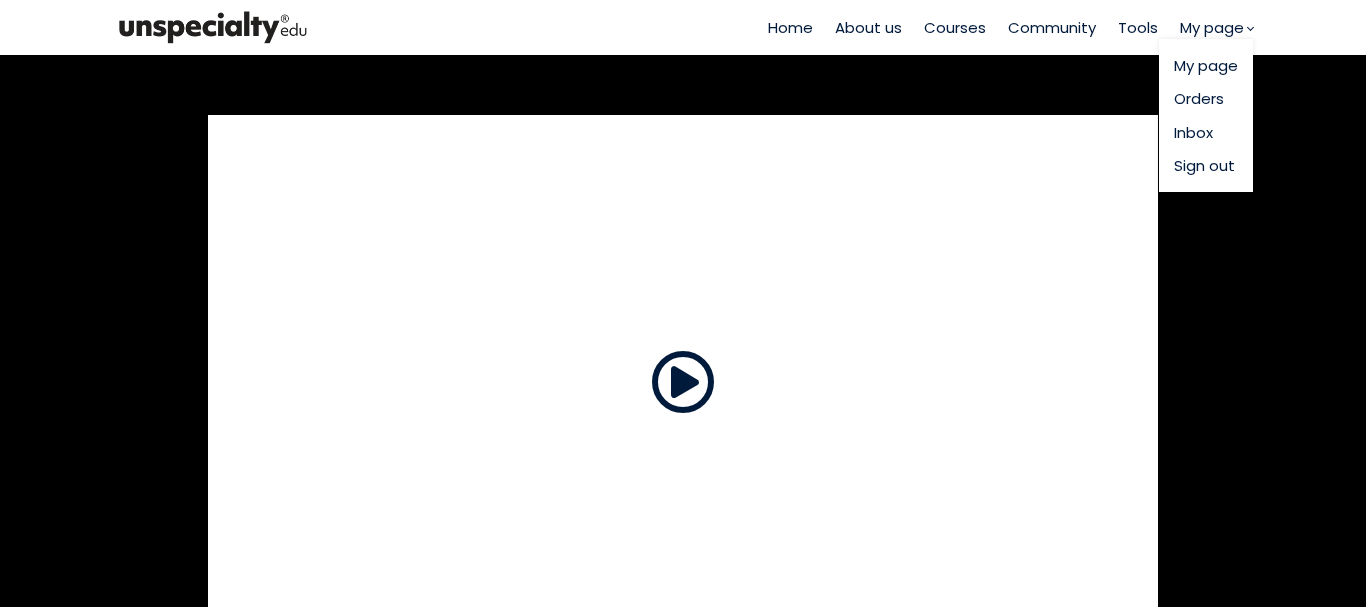 click on "My page" at bounding box center (1212, 27) 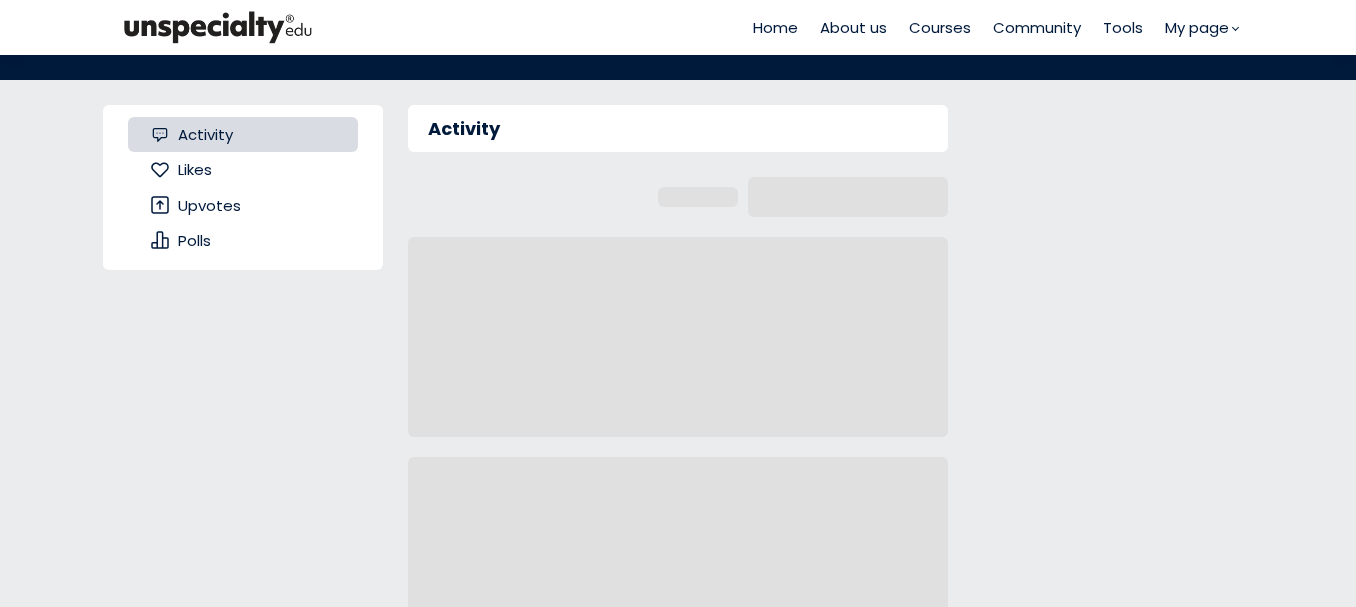 scroll, scrollTop: 0, scrollLeft: 0, axis: both 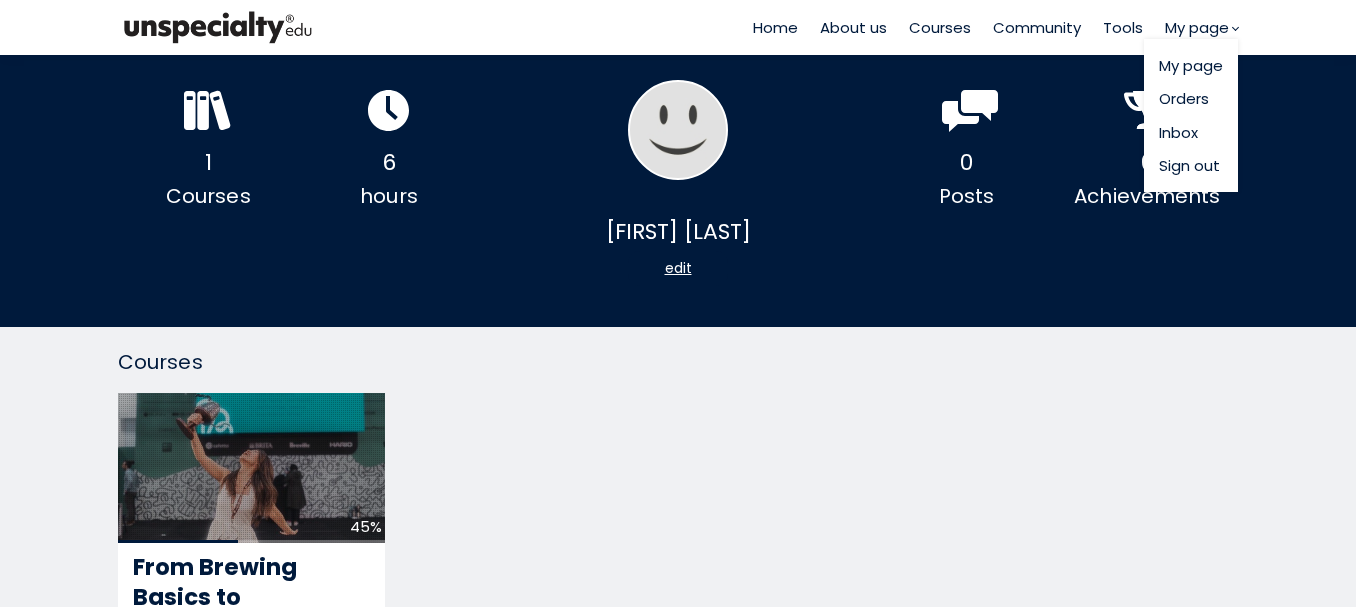 click on "My page" at bounding box center (1197, 27) 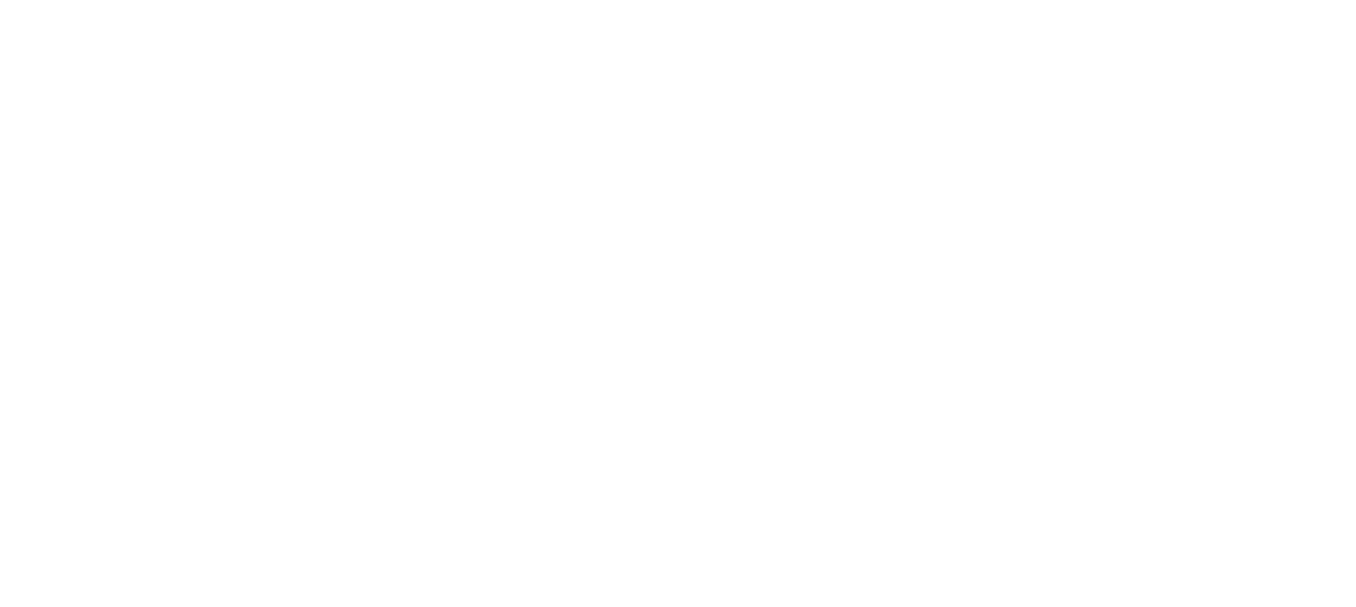 scroll, scrollTop: 0, scrollLeft: 0, axis: both 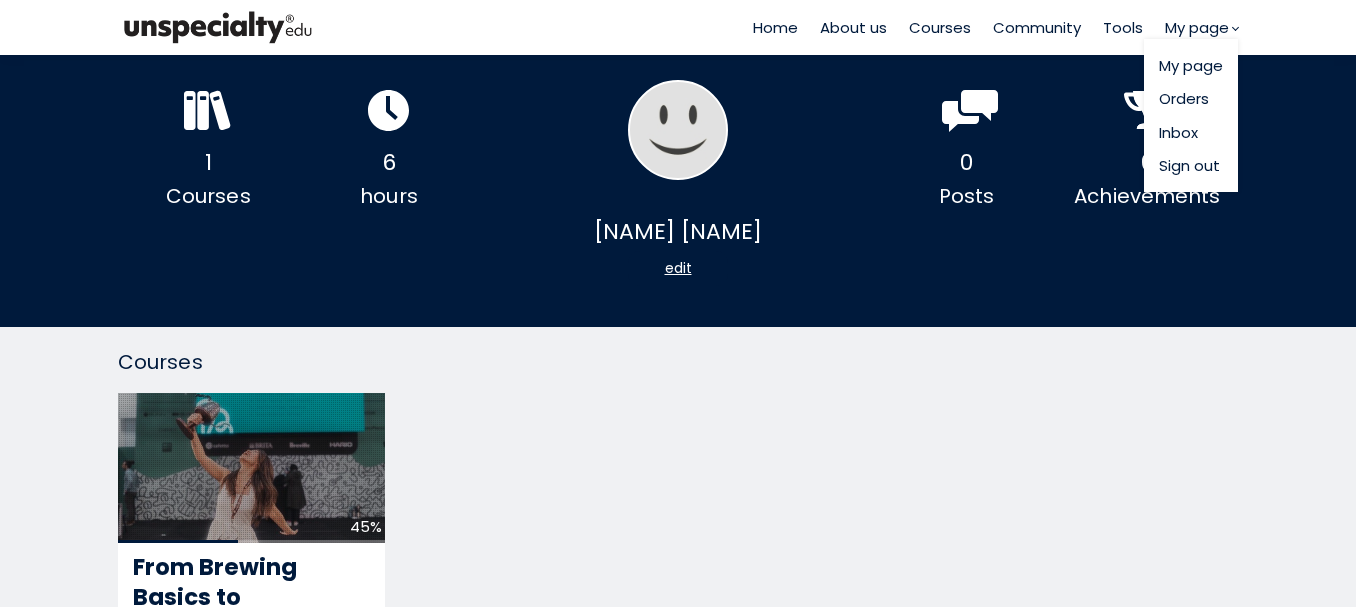 click on "Sign out" at bounding box center (1191, 165) 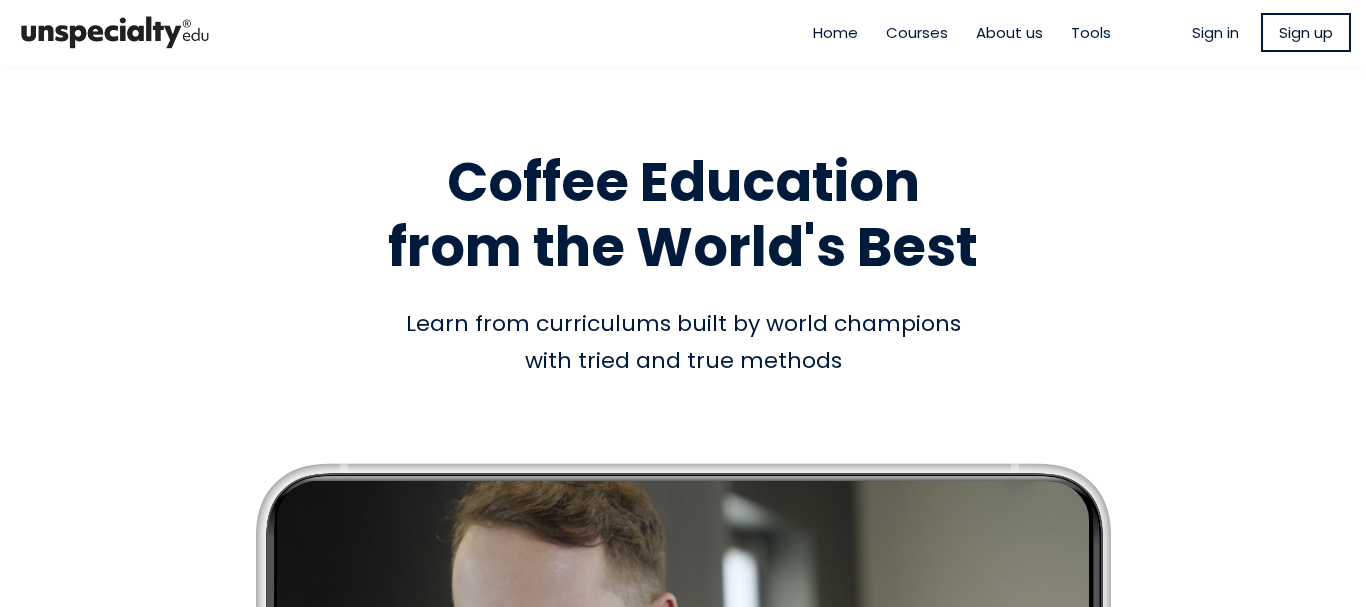 scroll, scrollTop: 0, scrollLeft: 0, axis: both 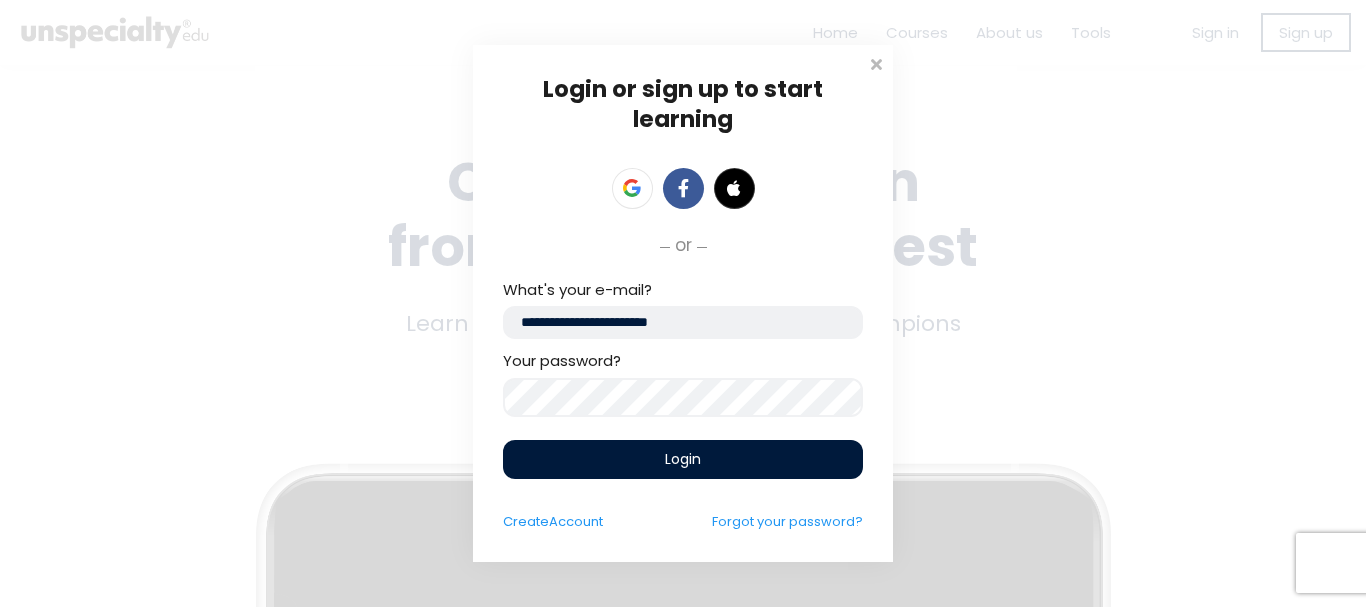 click on "Login or sign up to start learning
Login to start learning
Start learning" at bounding box center [683, 303] 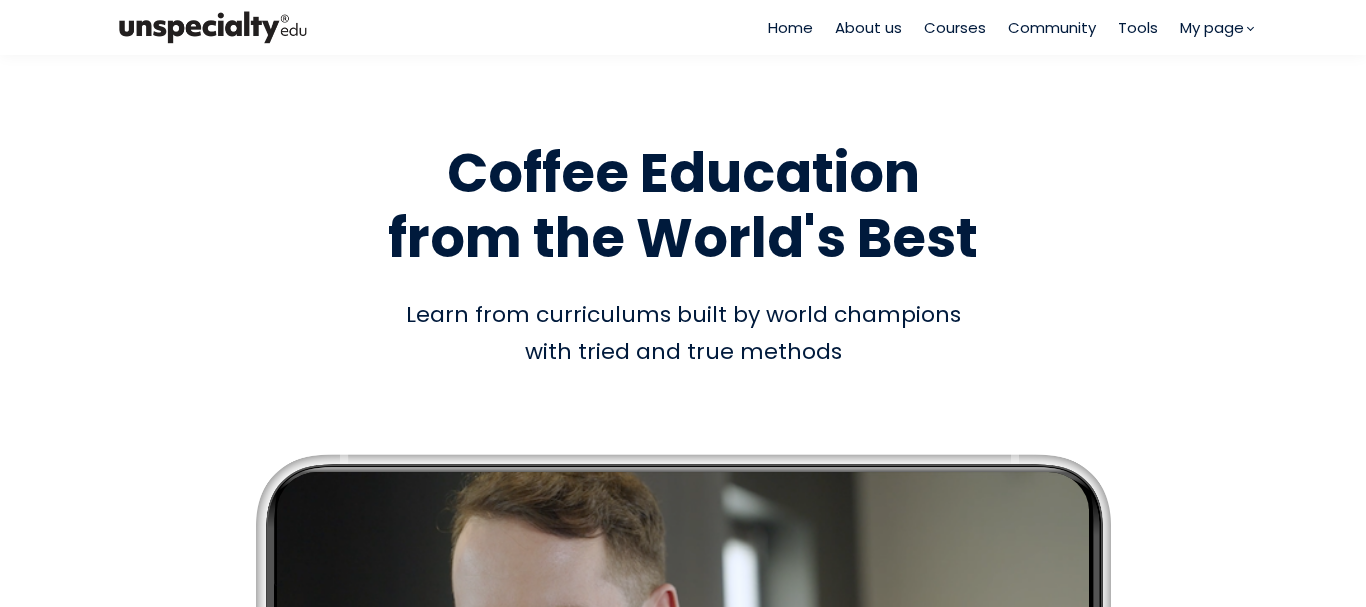 scroll, scrollTop: 0, scrollLeft: 0, axis: both 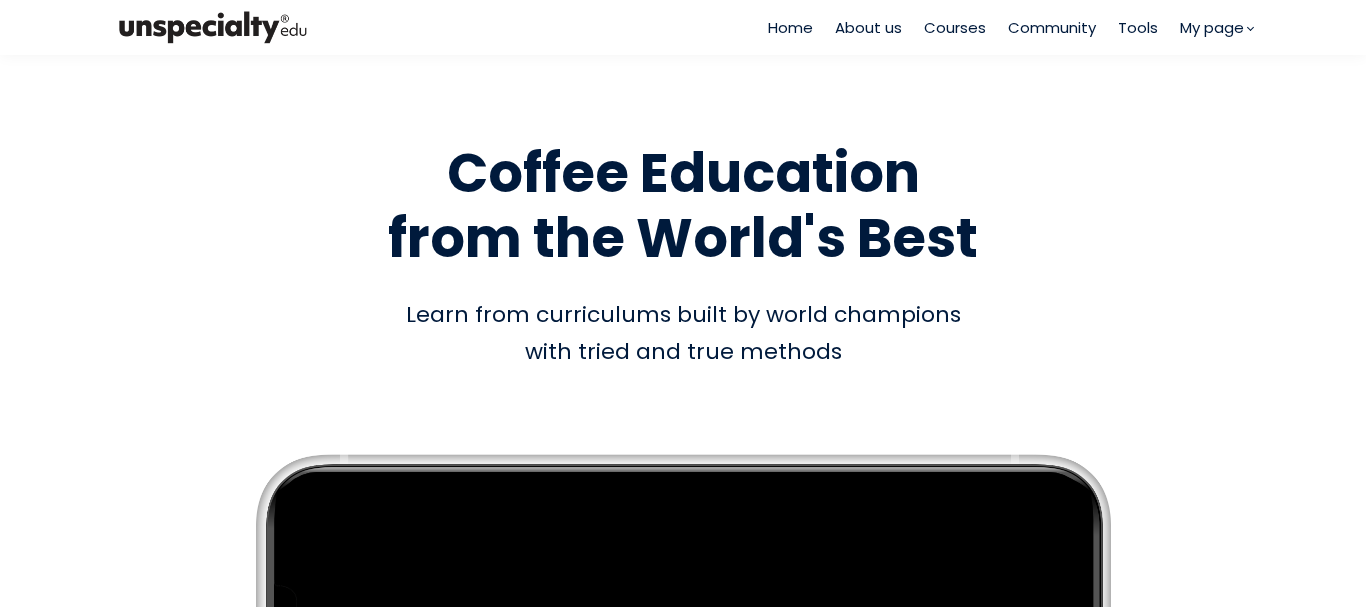 drag, startPoint x: 874, startPoint y: 95, endPoint x: 1184, endPoint y: 65, distance: 311.44824 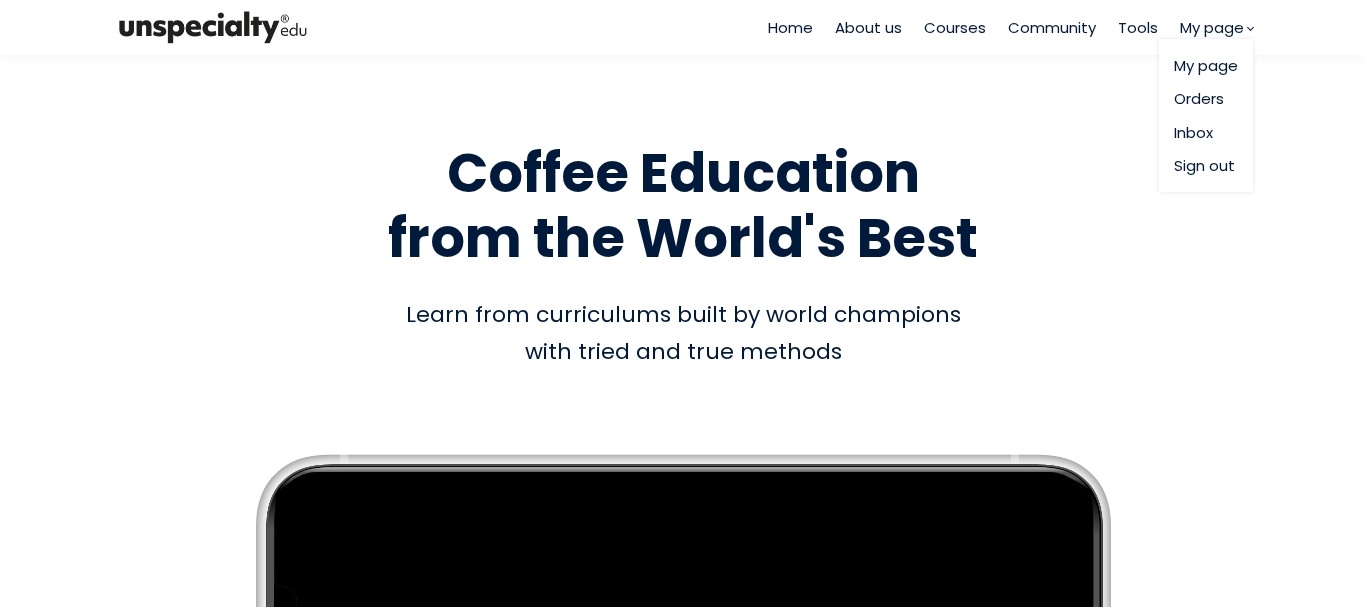 click on "My page
Orders
Inbox
Sign out" at bounding box center (1206, 115) 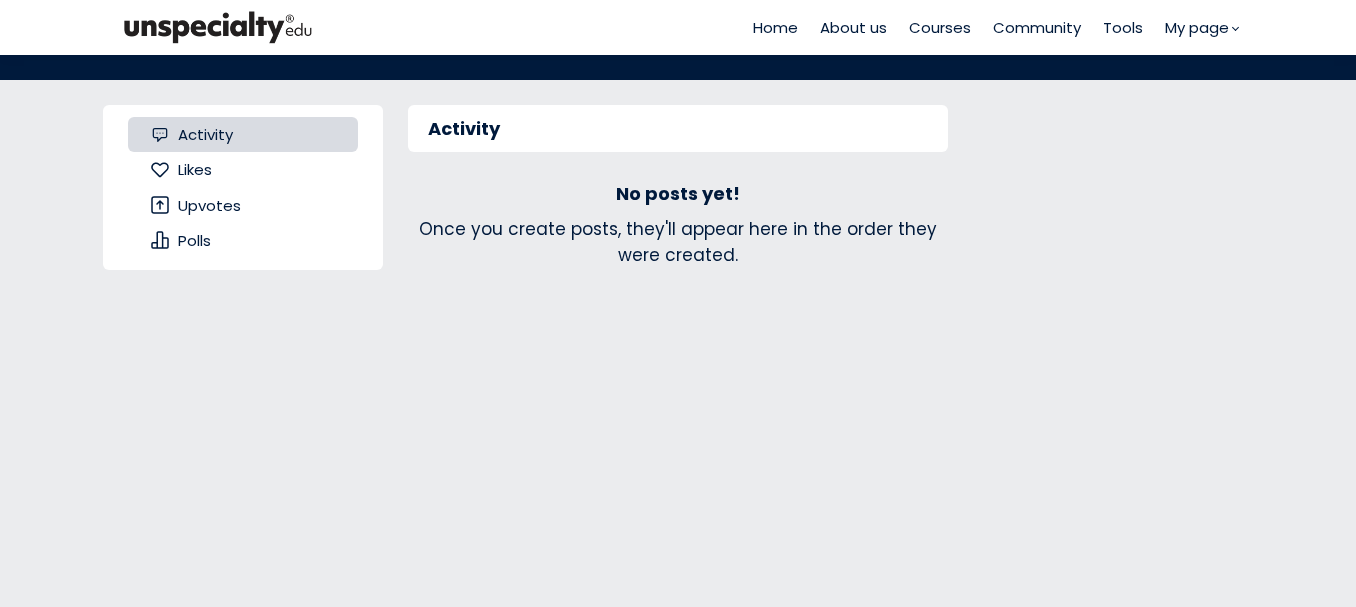 scroll, scrollTop: 0, scrollLeft: 0, axis: both 